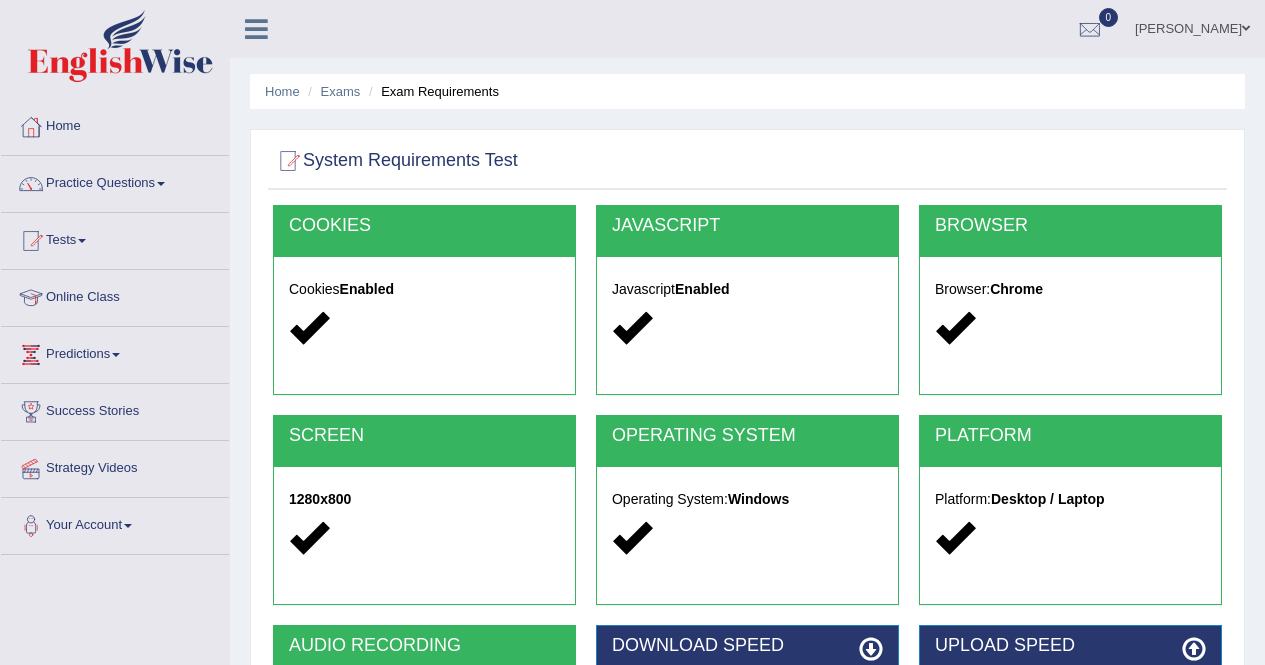 scroll, scrollTop: 384, scrollLeft: 0, axis: vertical 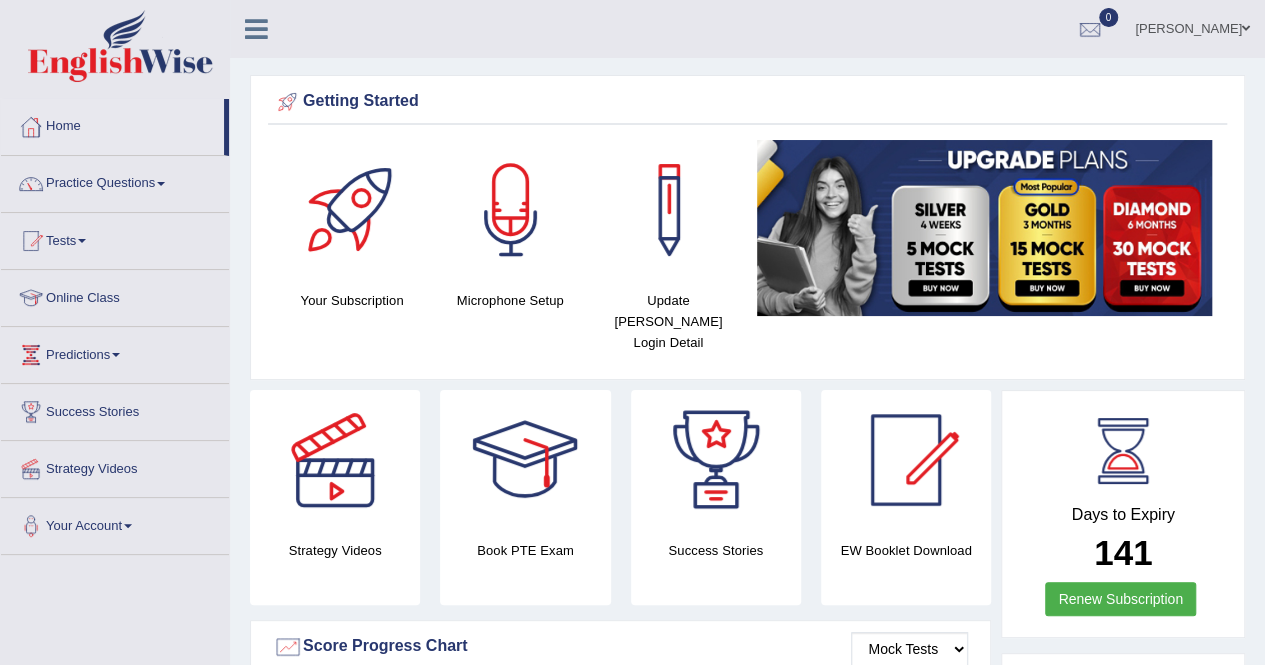 click on "Home" at bounding box center (112, 124) 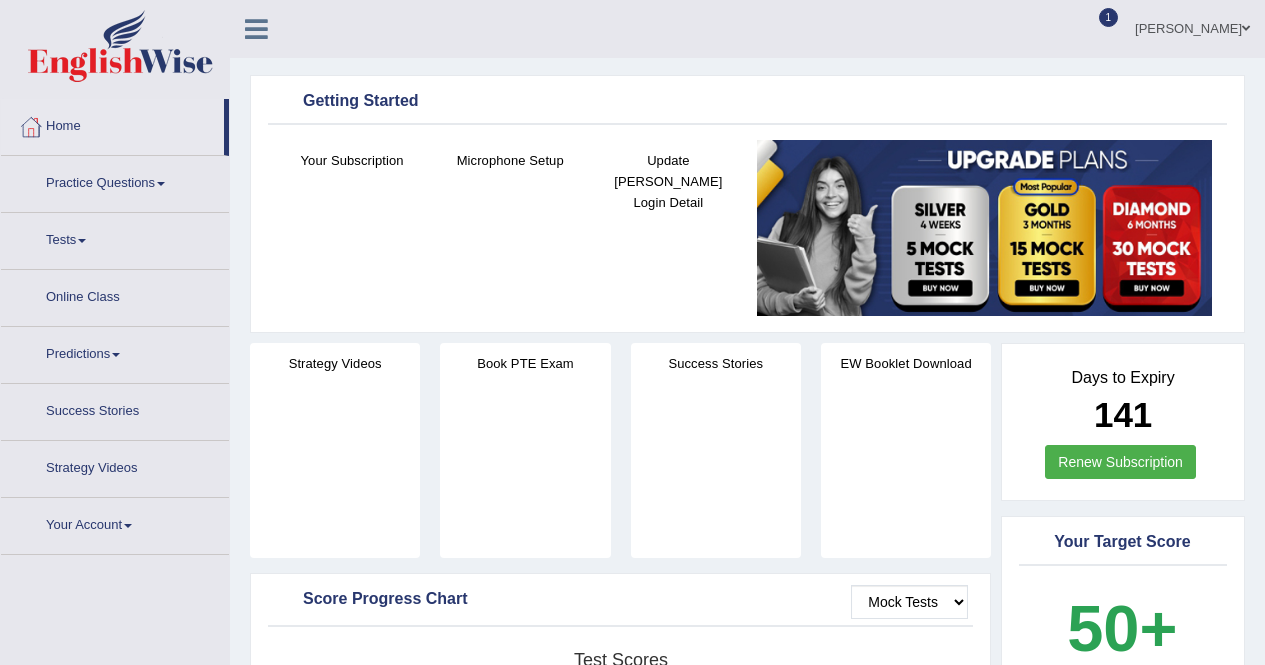 scroll, scrollTop: 0, scrollLeft: 0, axis: both 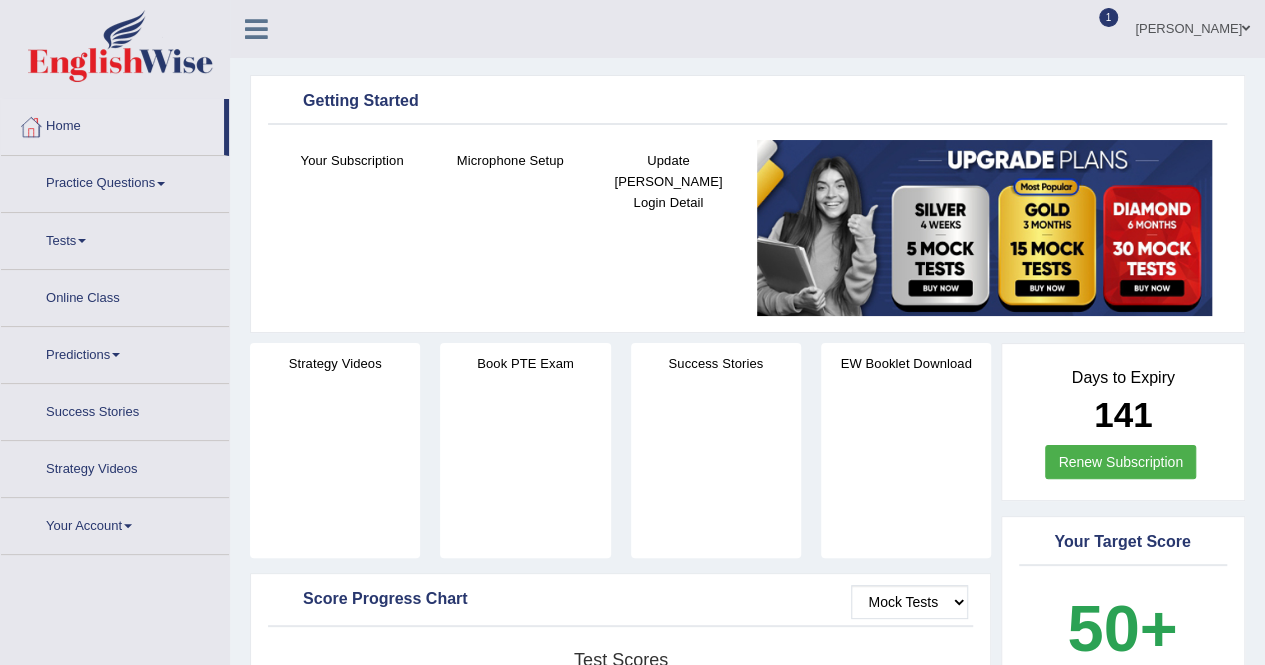 click on "1" at bounding box center [1109, 17] 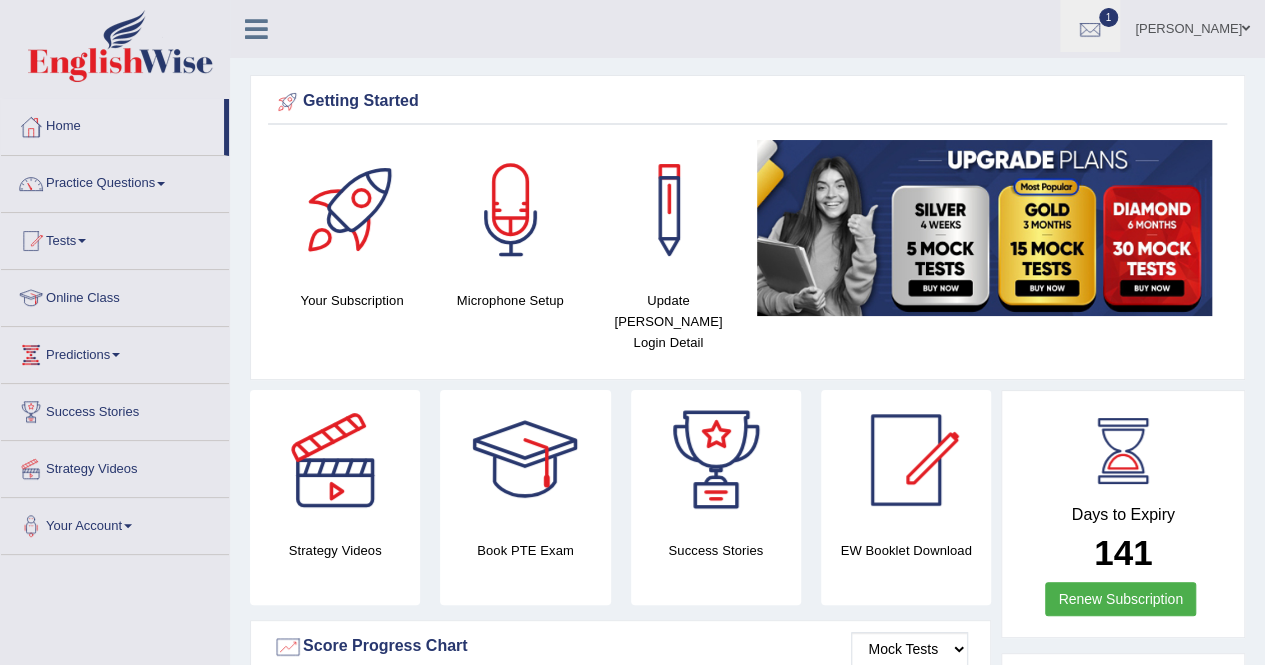 scroll, scrollTop: 0, scrollLeft: 0, axis: both 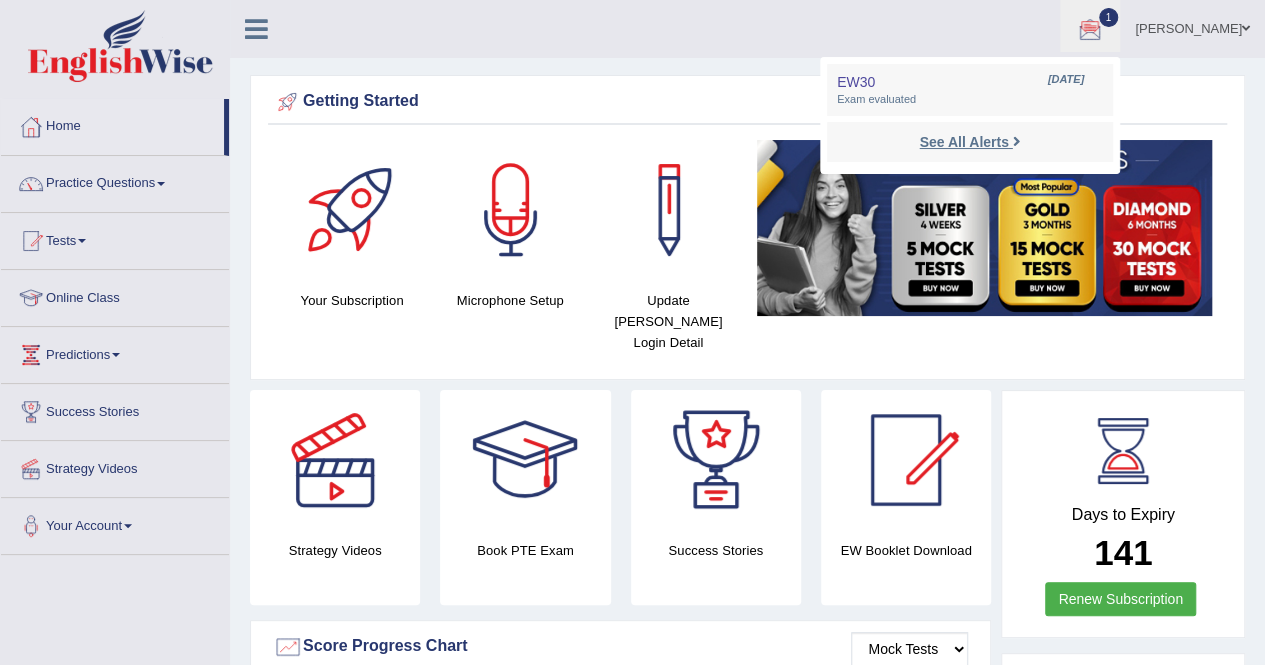 click on "See All Alerts" at bounding box center [963, 142] 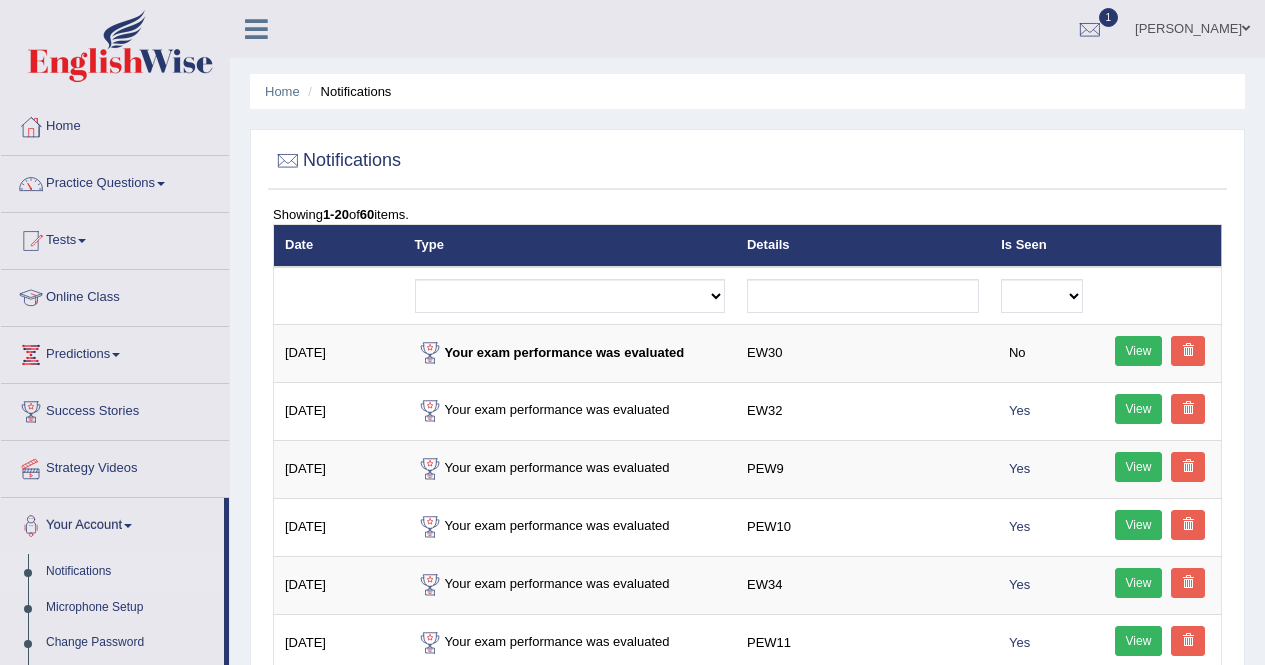 scroll, scrollTop: 0, scrollLeft: 0, axis: both 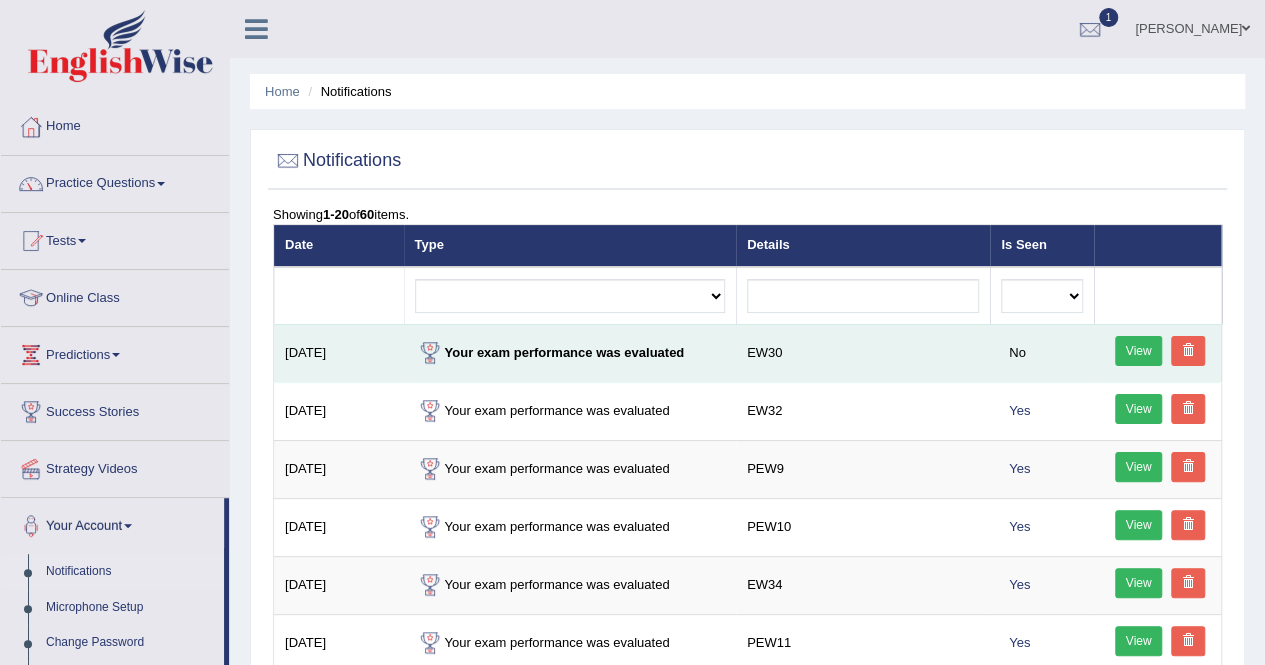 click on "View" at bounding box center [1139, 351] 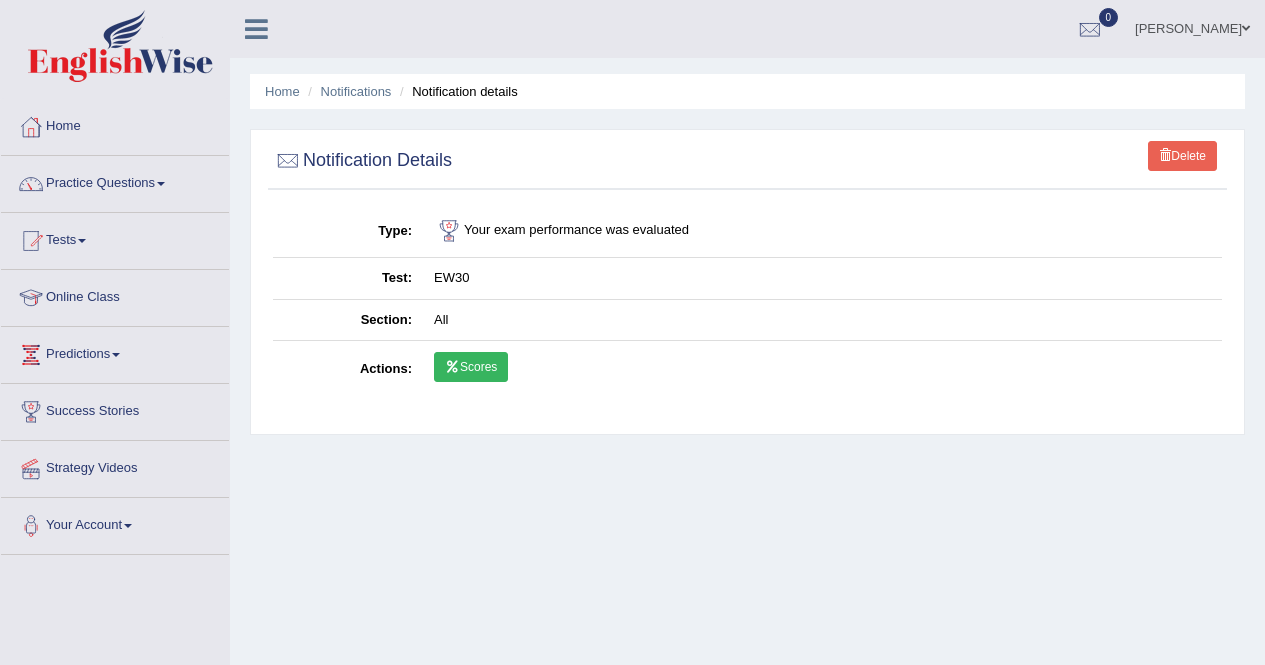 scroll, scrollTop: 0, scrollLeft: 0, axis: both 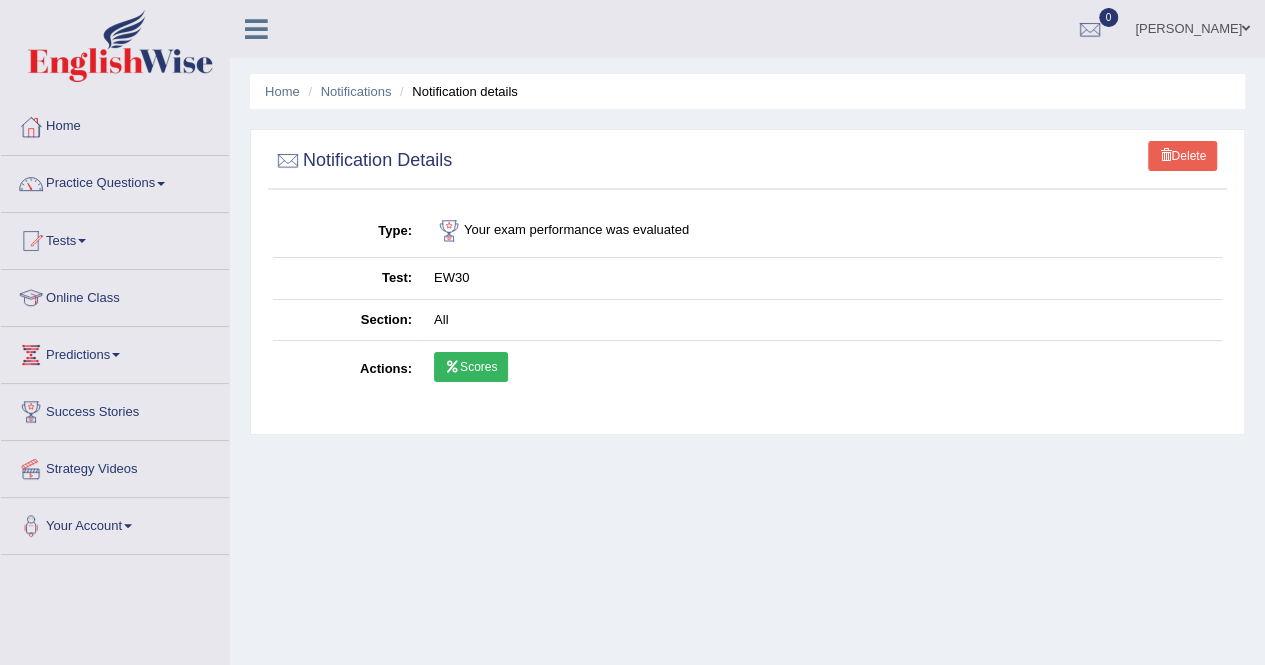 click on "Scores" at bounding box center (471, 367) 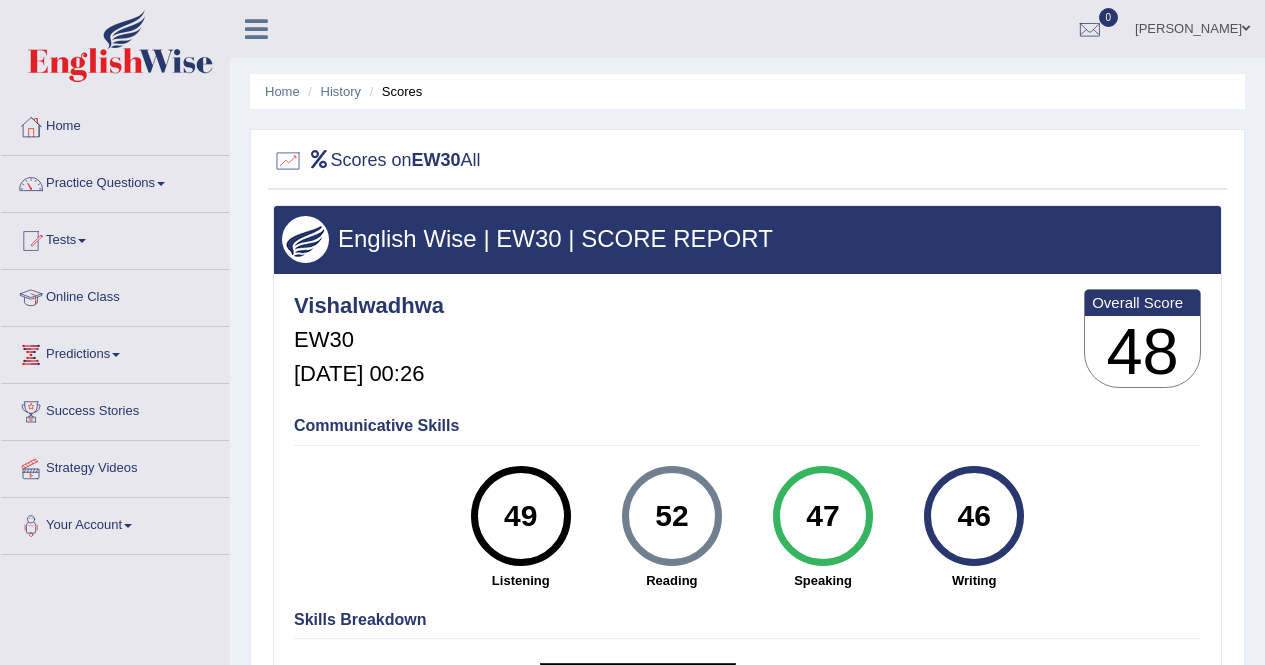 scroll, scrollTop: 0, scrollLeft: 0, axis: both 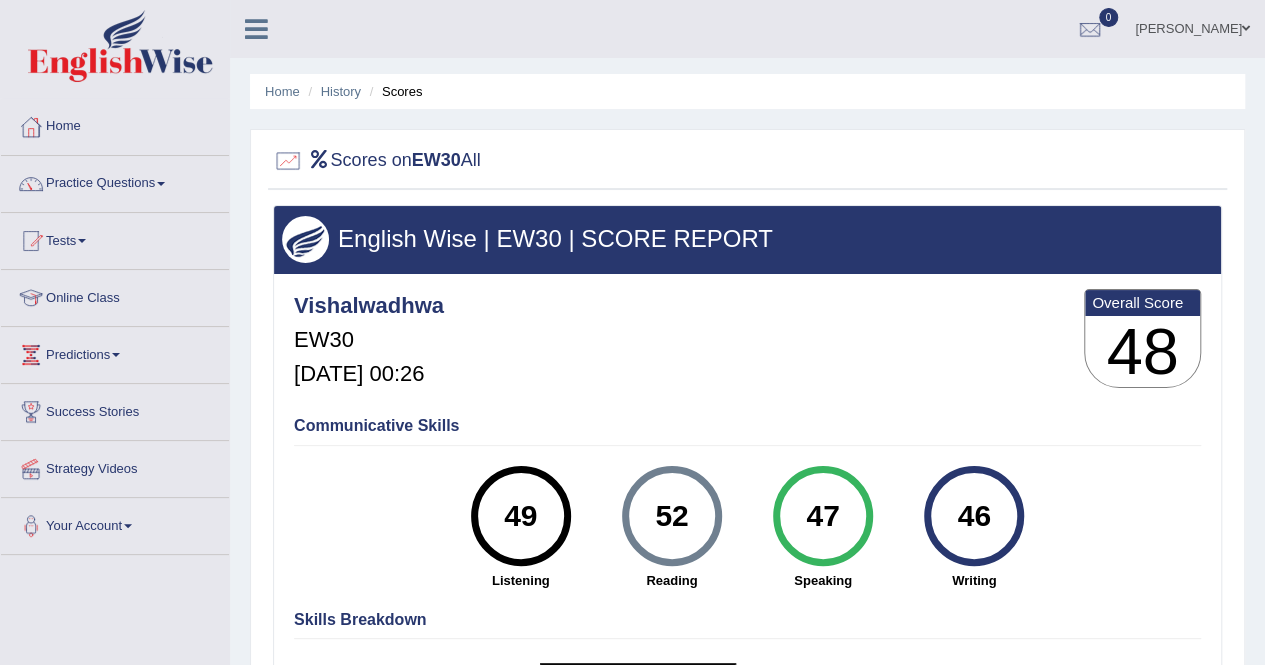 click on "Home
History
Scores" at bounding box center (747, 91) 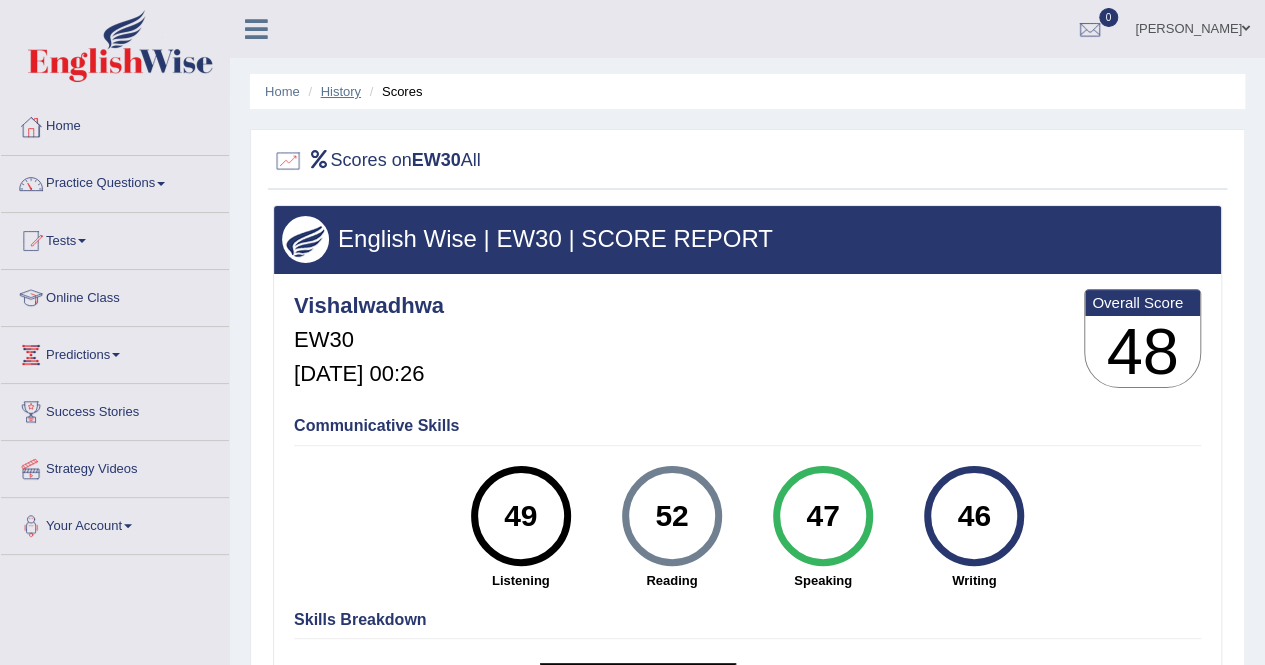 click on "History" at bounding box center (341, 91) 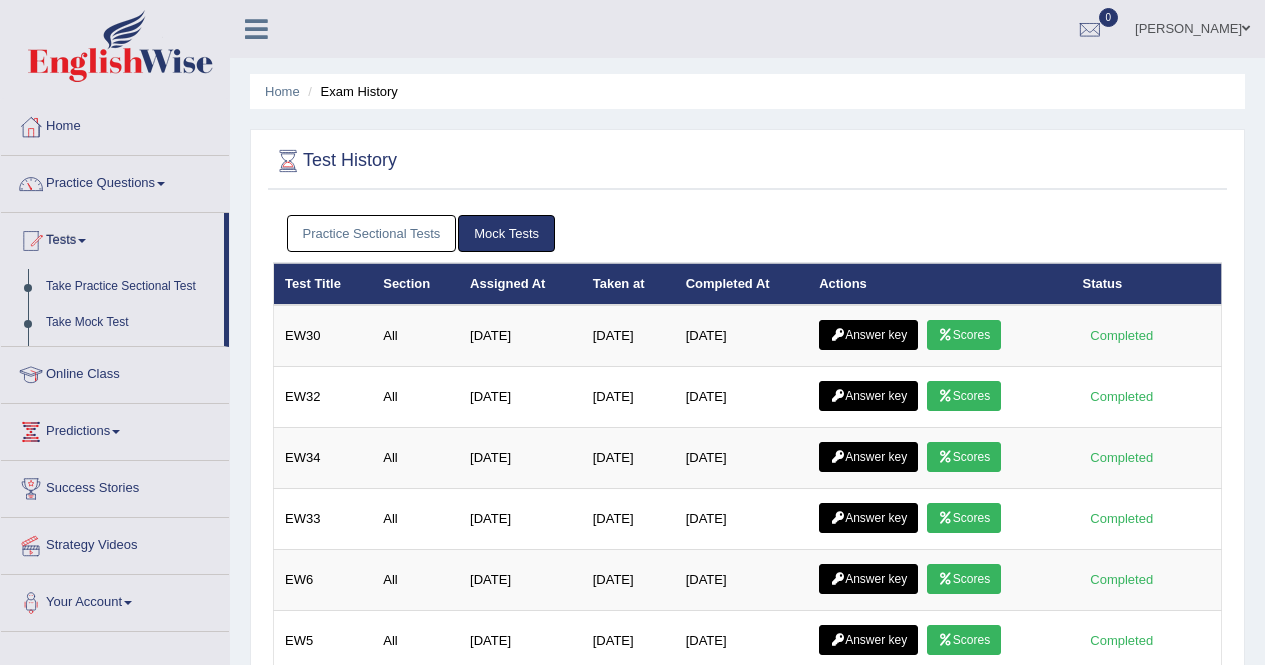 scroll, scrollTop: 0, scrollLeft: 0, axis: both 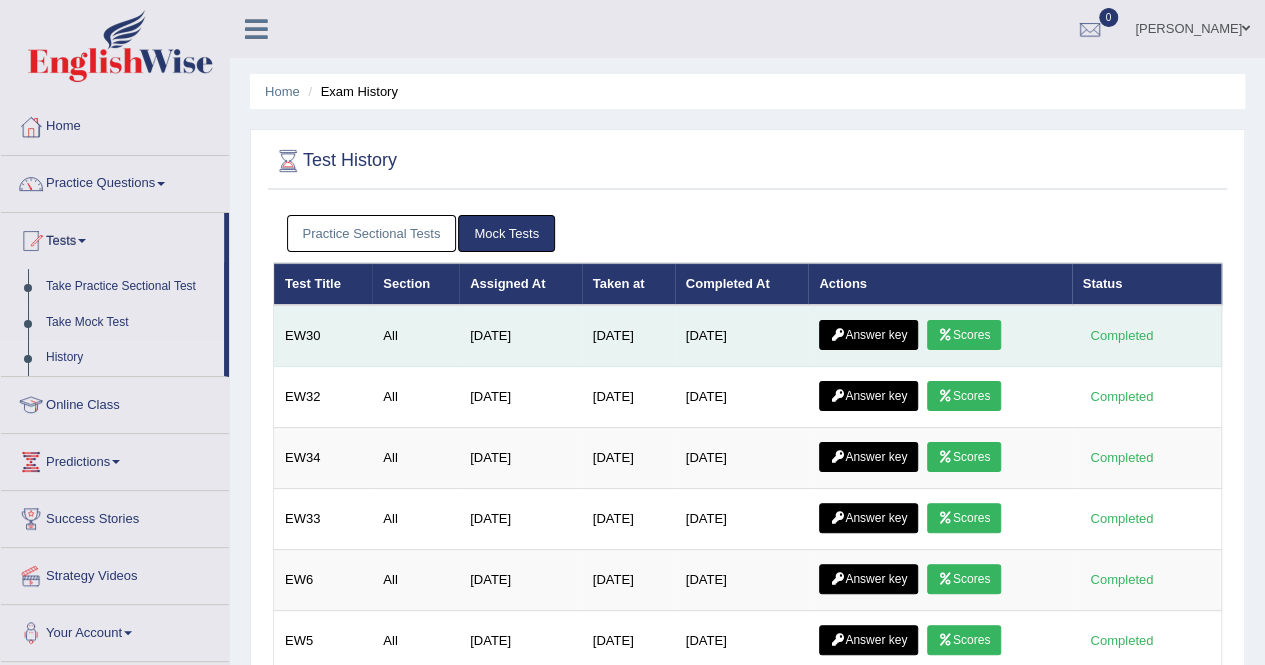 click on "Answer key" at bounding box center (868, 335) 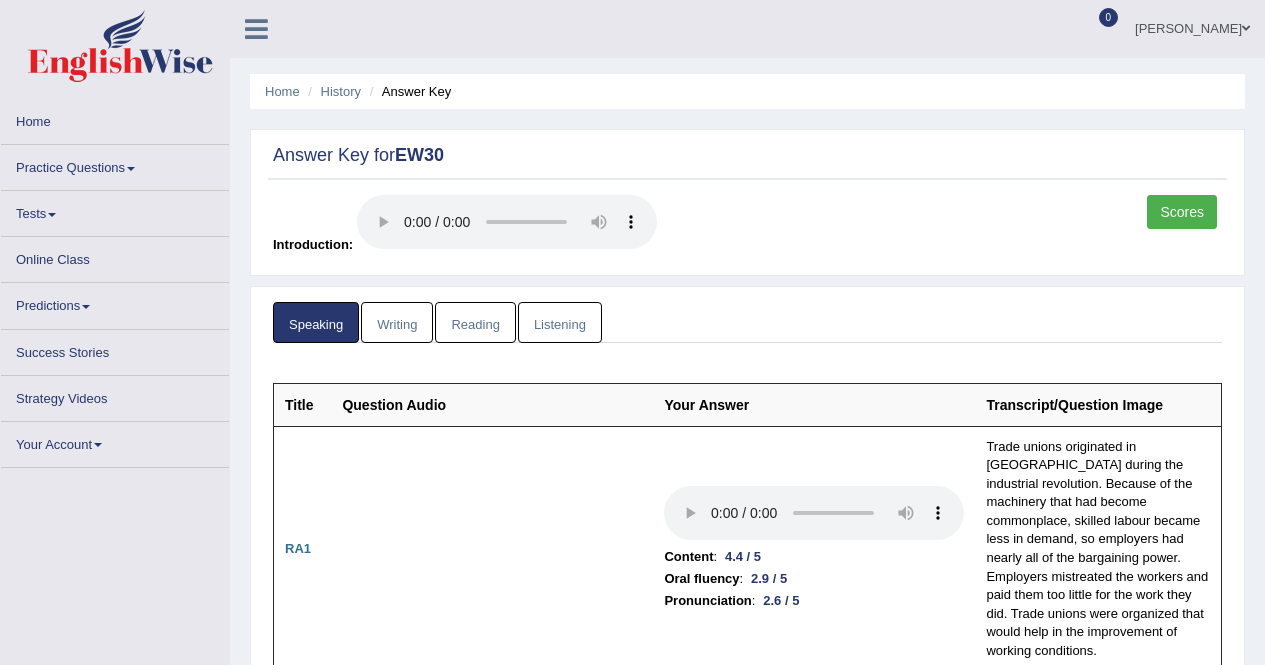 scroll, scrollTop: 0, scrollLeft: 0, axis: both 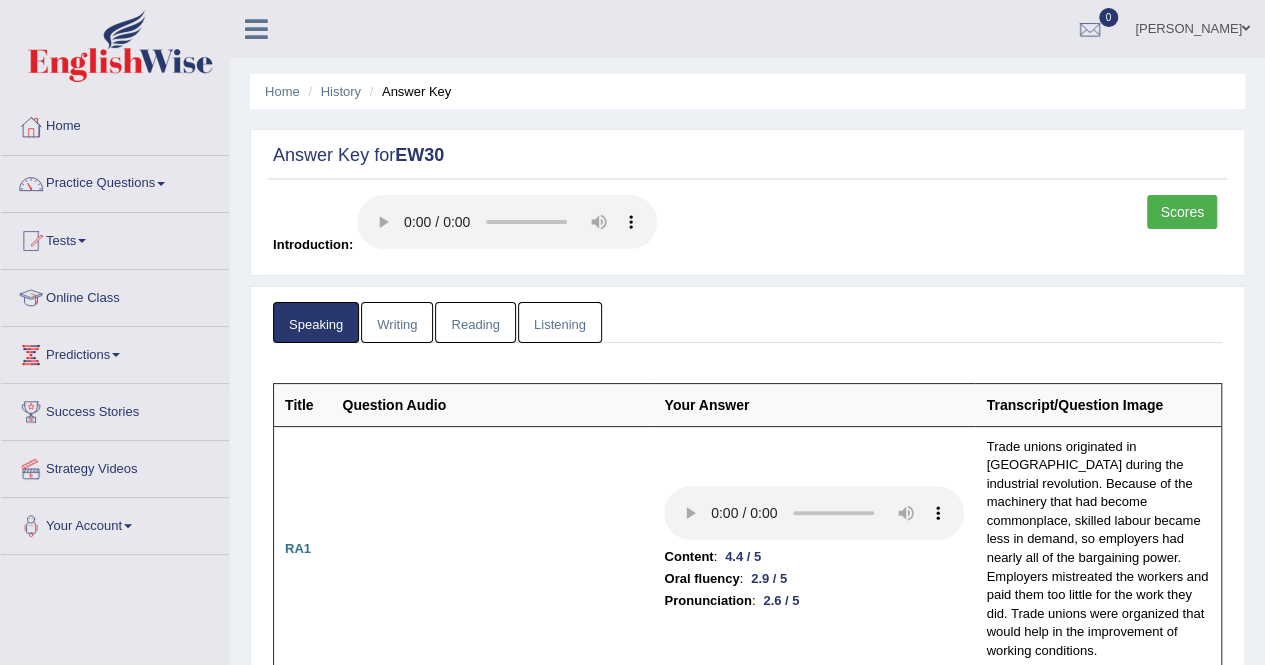 click on "Reading" at bounding box center [475, 322] 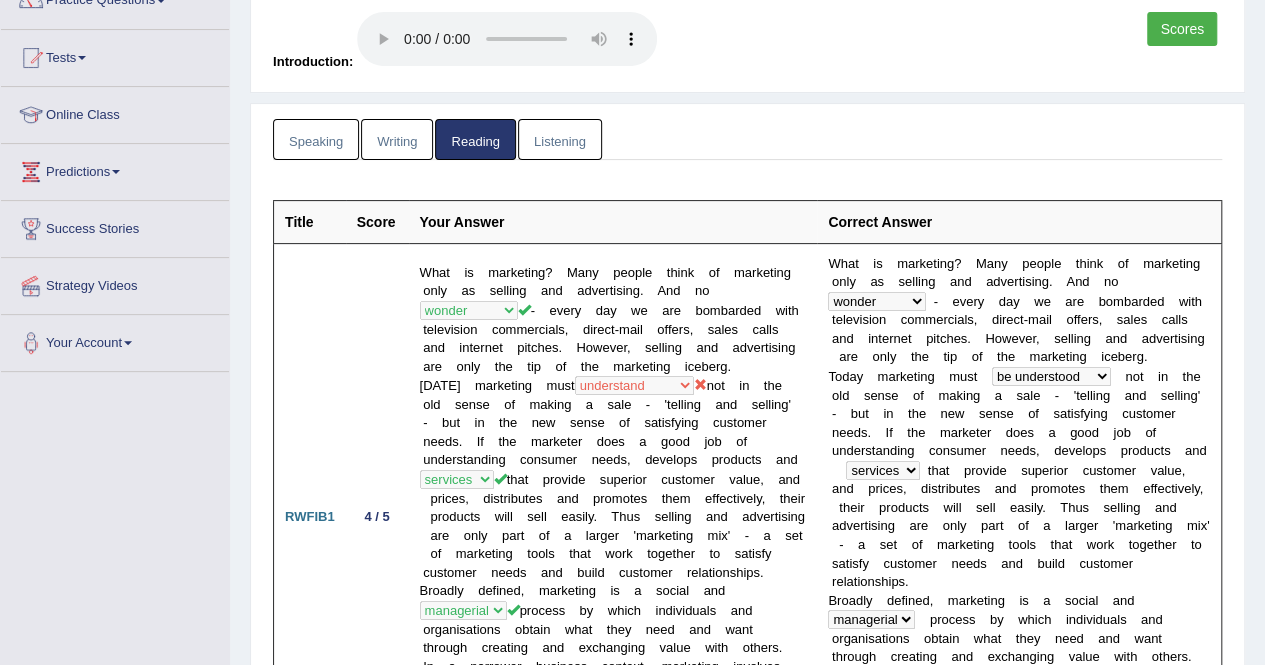 scroll, scrollTop: 143, scrollLeft: 0, axis: vertical 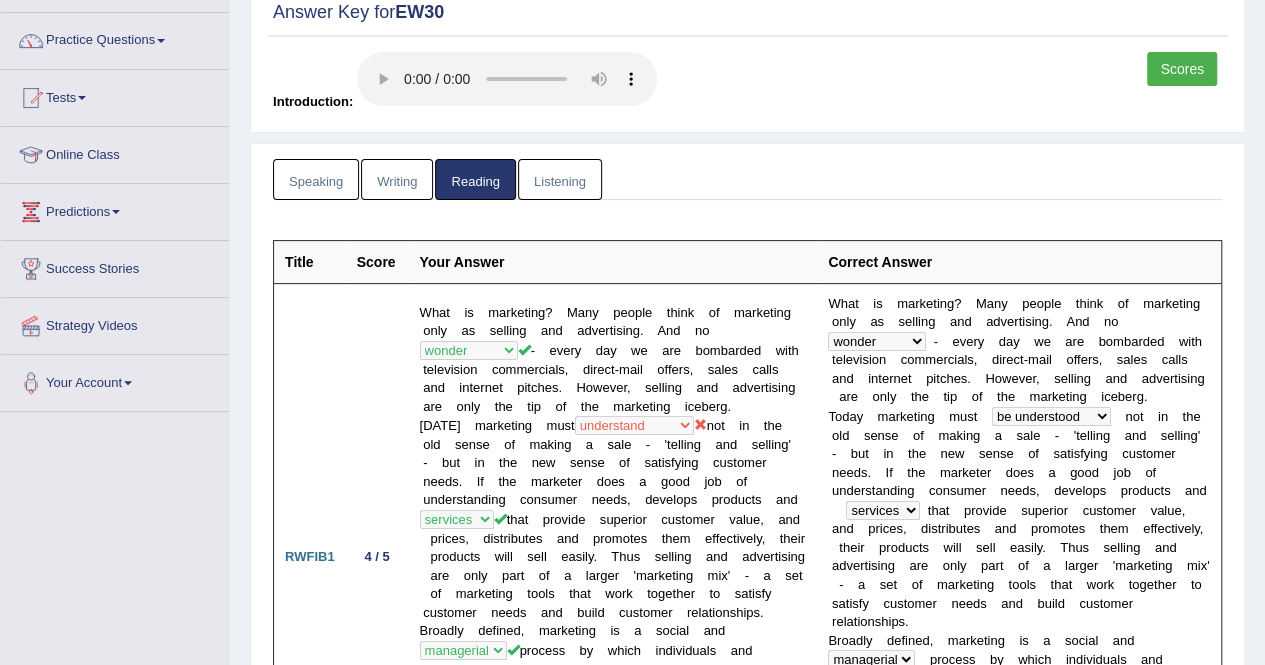 drag, startPoint x: 477, startPoint y: 317, endPoint x: 246, endPoint y: 204, distance: 257.15753 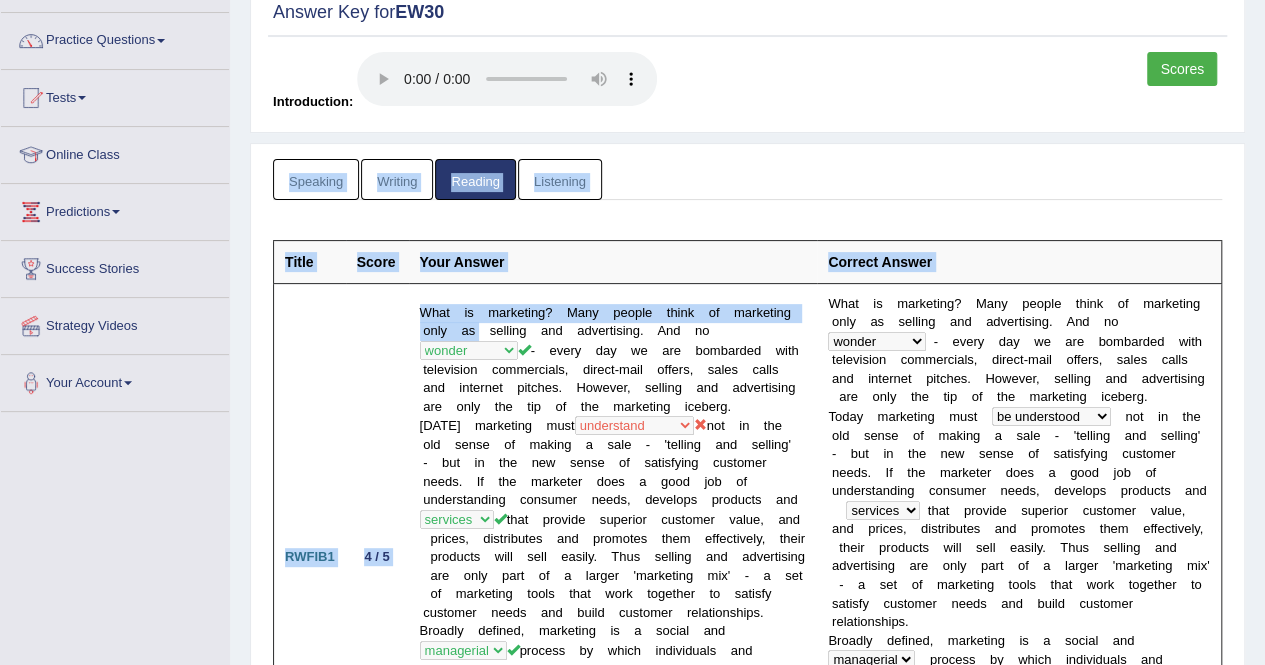 click on "Listening" at bounding box center (560, 179) 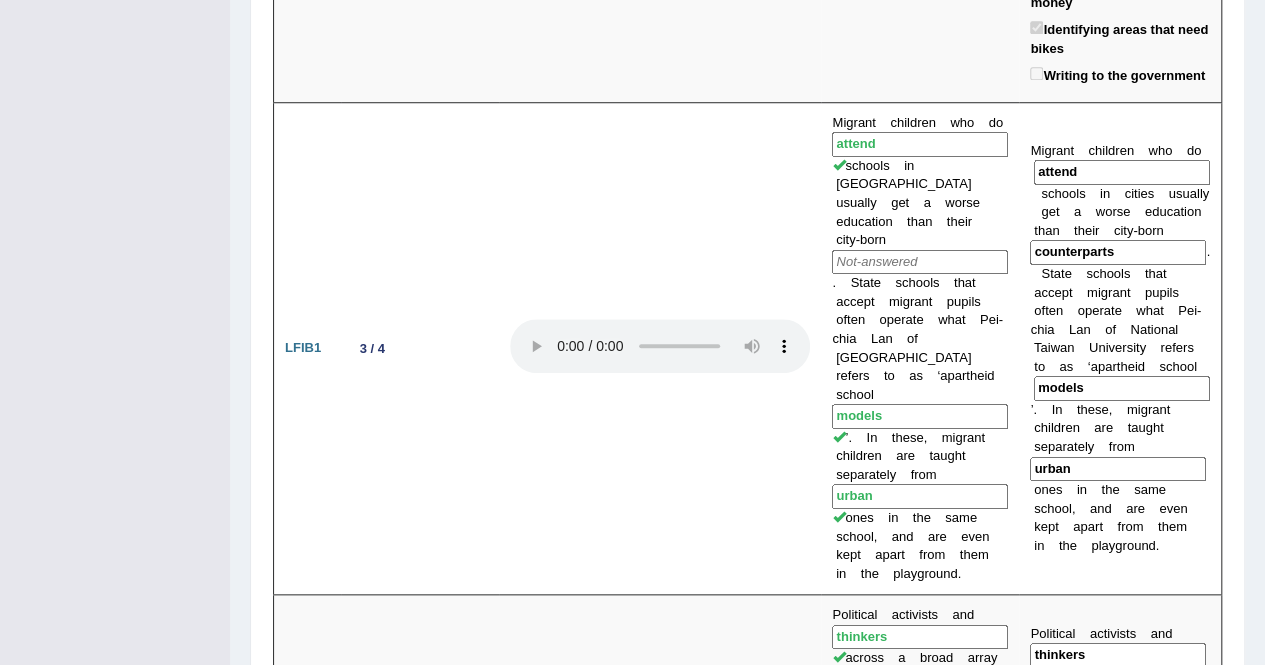 scroll, scrollTop: 421, scrollLeft: 0, axis: vertical 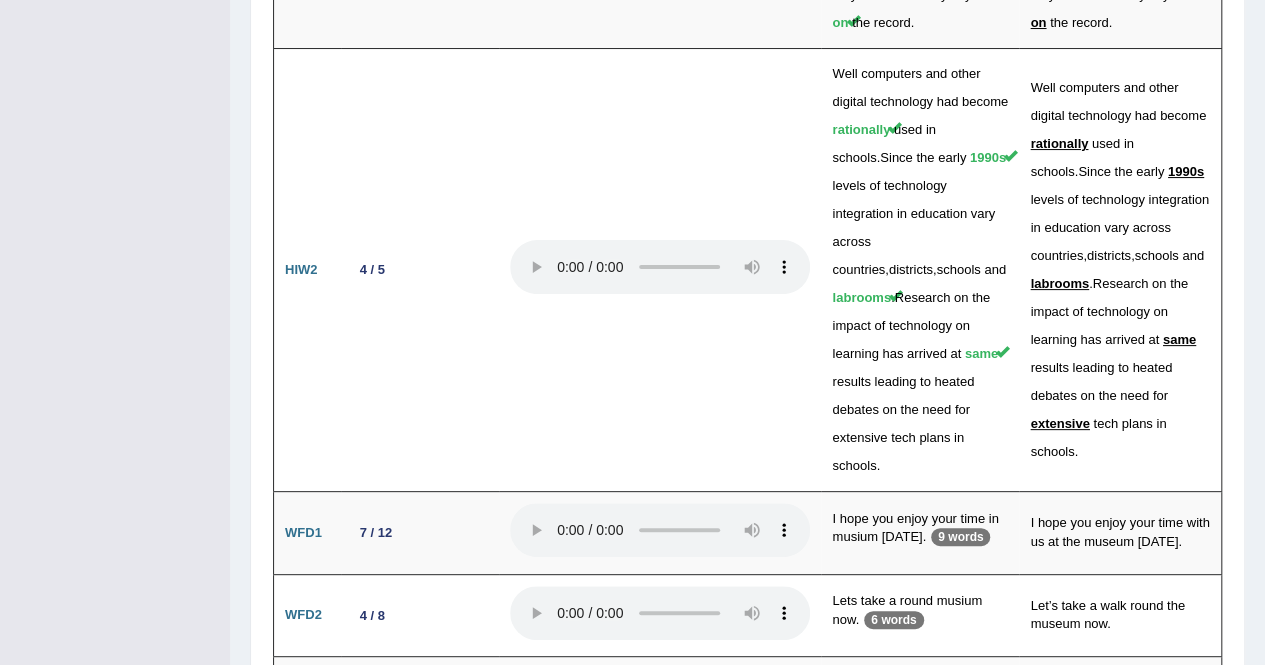 drag, startPoint x: 1258, startPoint y: 613, endPoint x: 1279, endPoint y: 603, distance: 23.259407 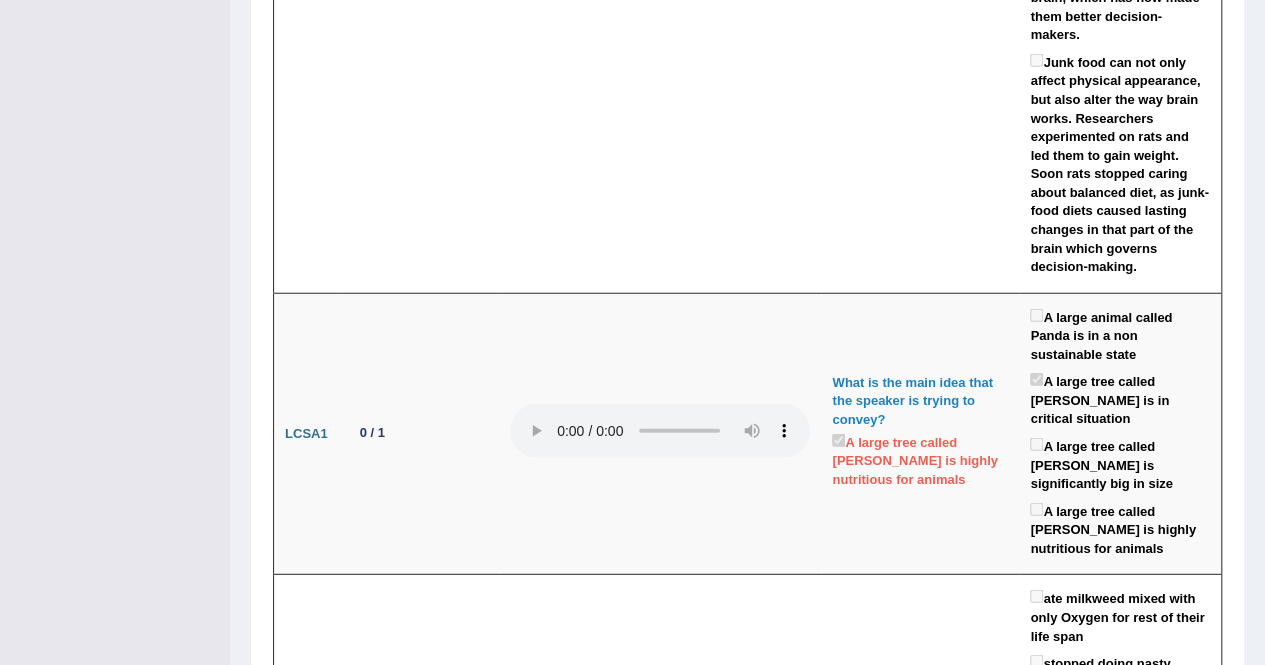 scroll, scrollTop: 2385, scrollLeft: 0, axis: vertical 